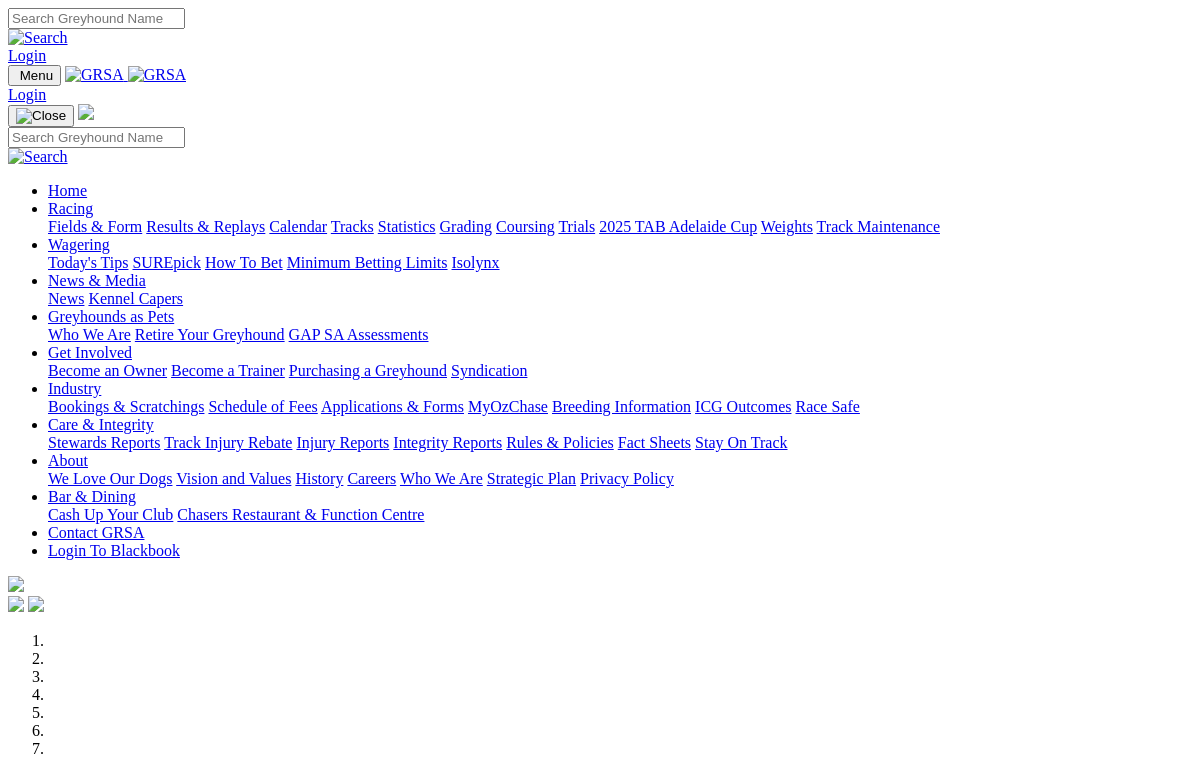 scroll, scrollTop: 0, scrollLeft: 0, axis: both 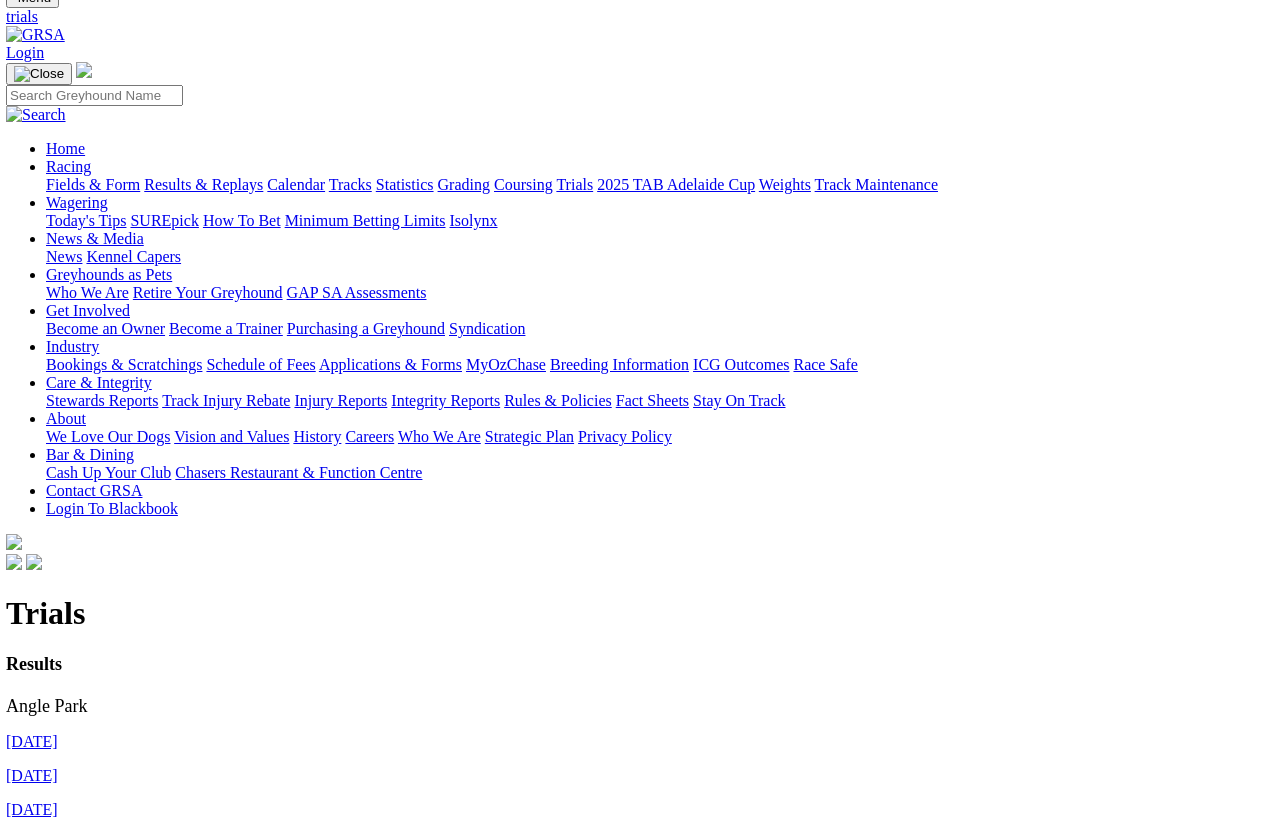 click on "Tracks" at bounding box center (350, 184) 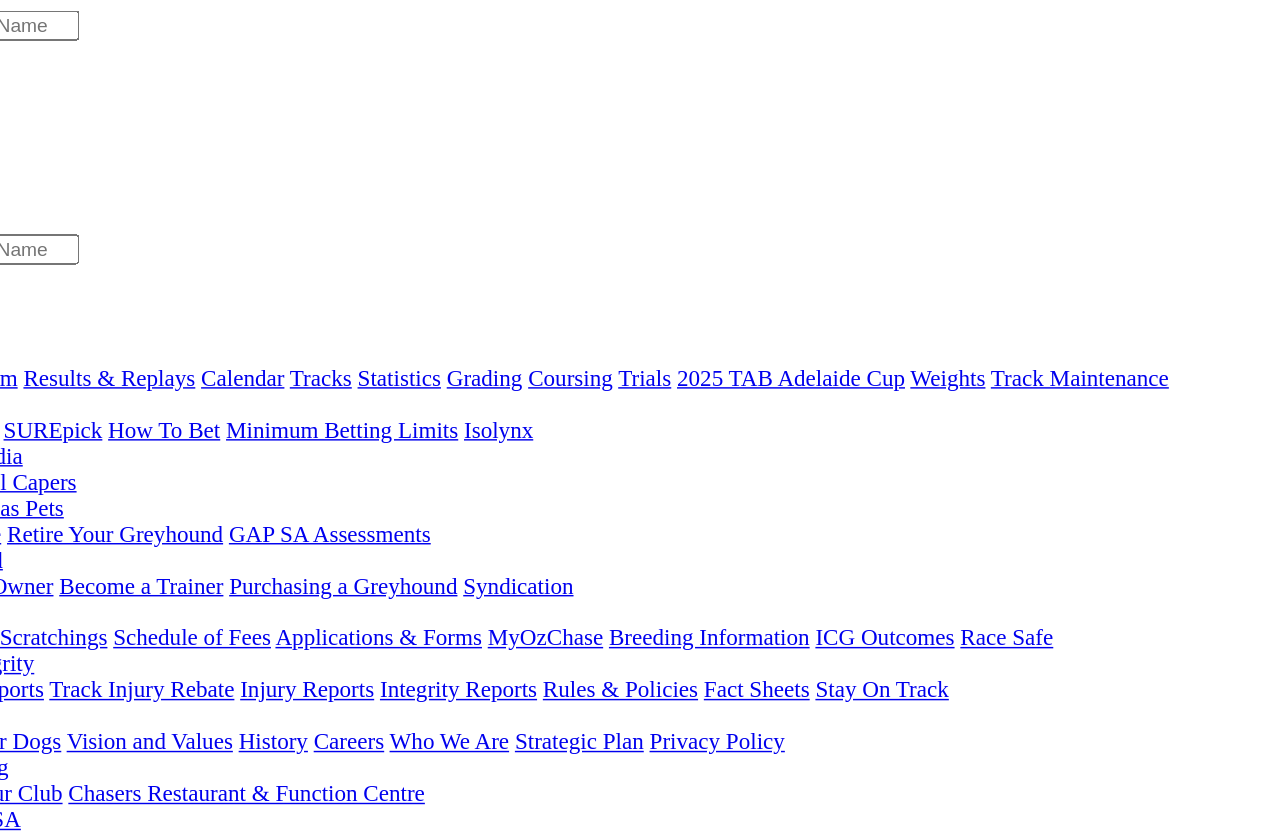 scroll, scrollTop: 0, scrollLeft: 0, axis: both 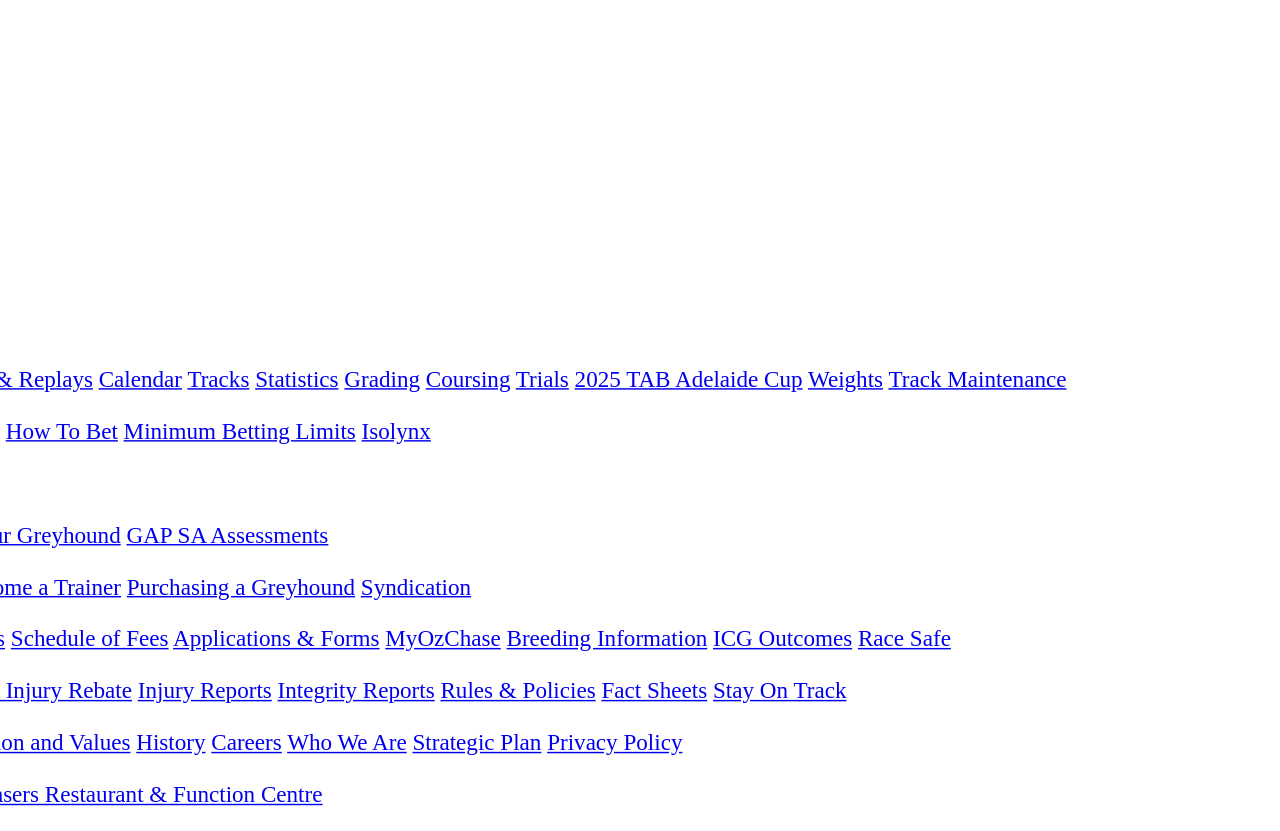 click on "Trials" at bounding box center (576, 262) 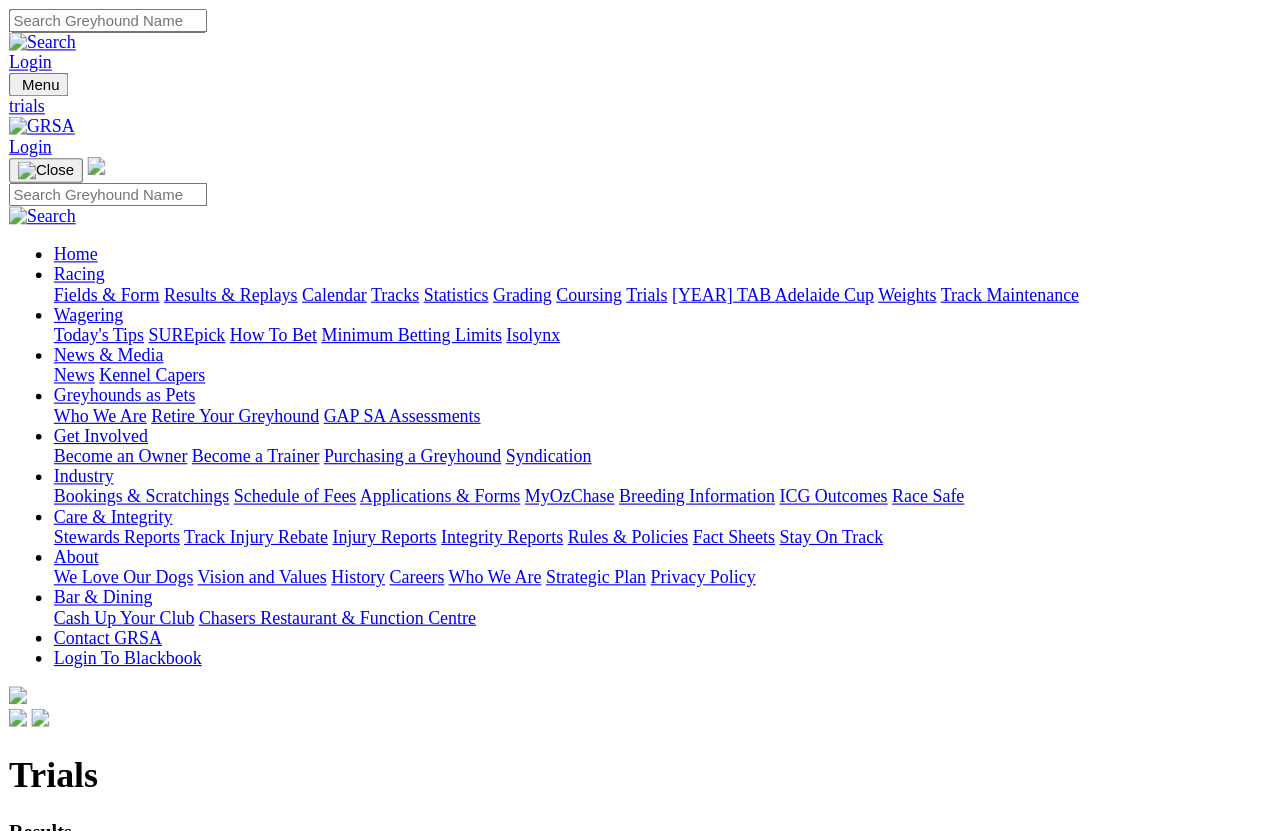scroll, scrollTop: 0, scrollLeft: 0, axis: both 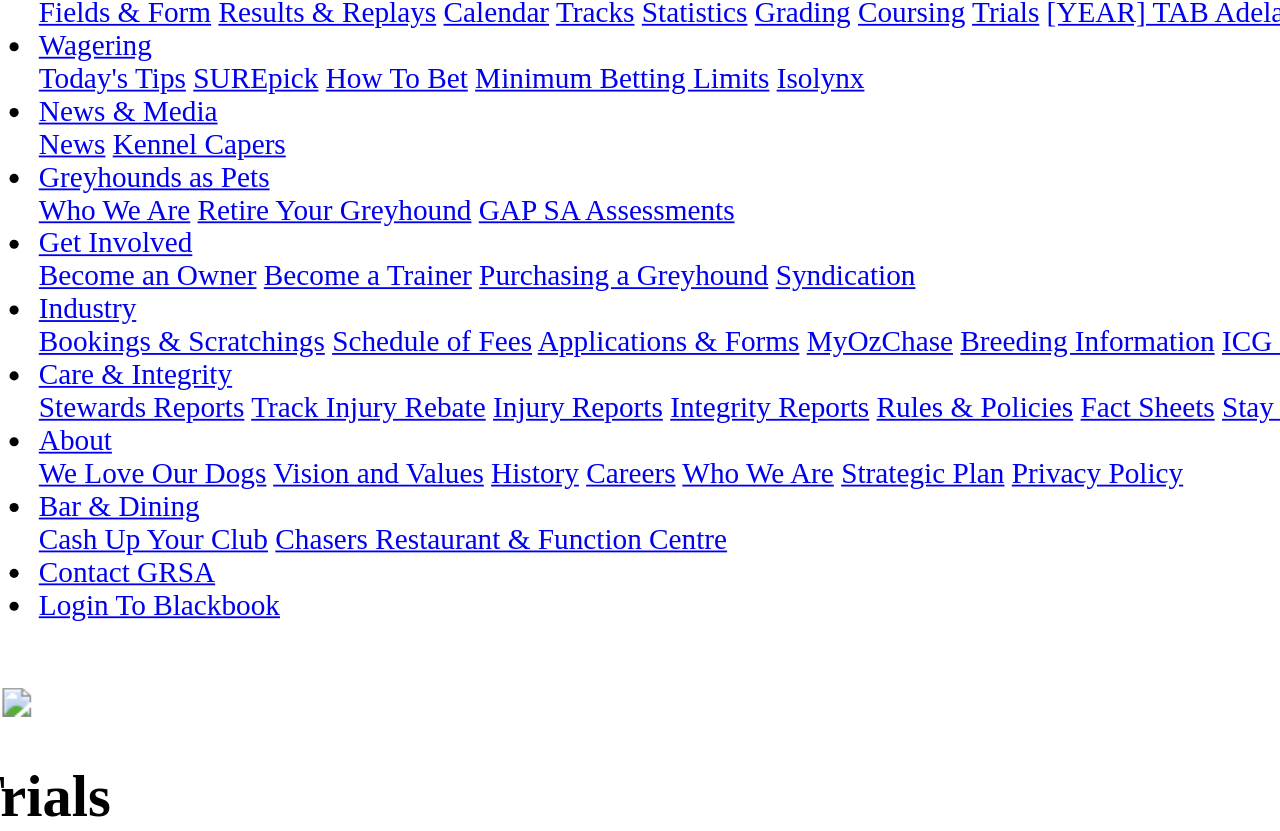 click on "6th August 2025" at bounding box center (102, 819) 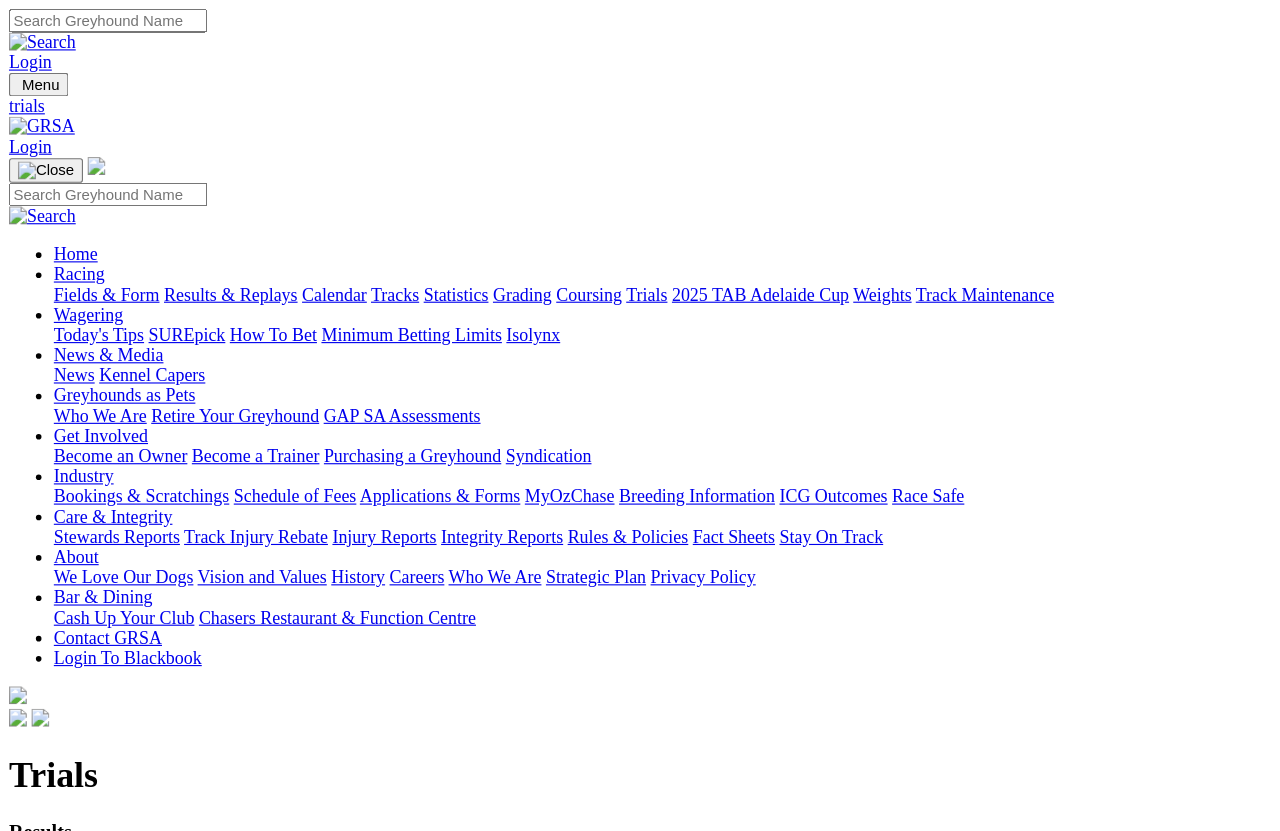 scroll, scrollTop: 0, scrollLeft: 0, axis: both 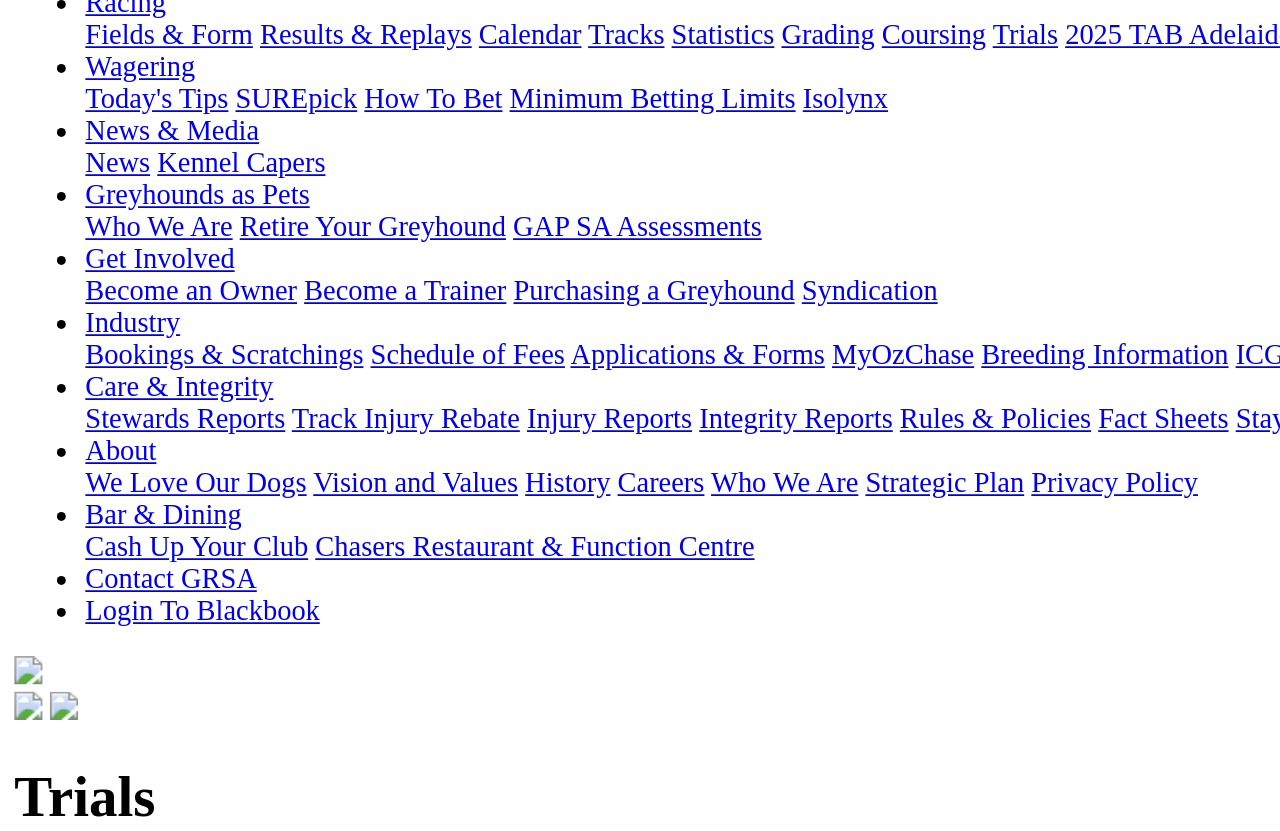 click on "[DATE]" at bounding box center (95, 853) 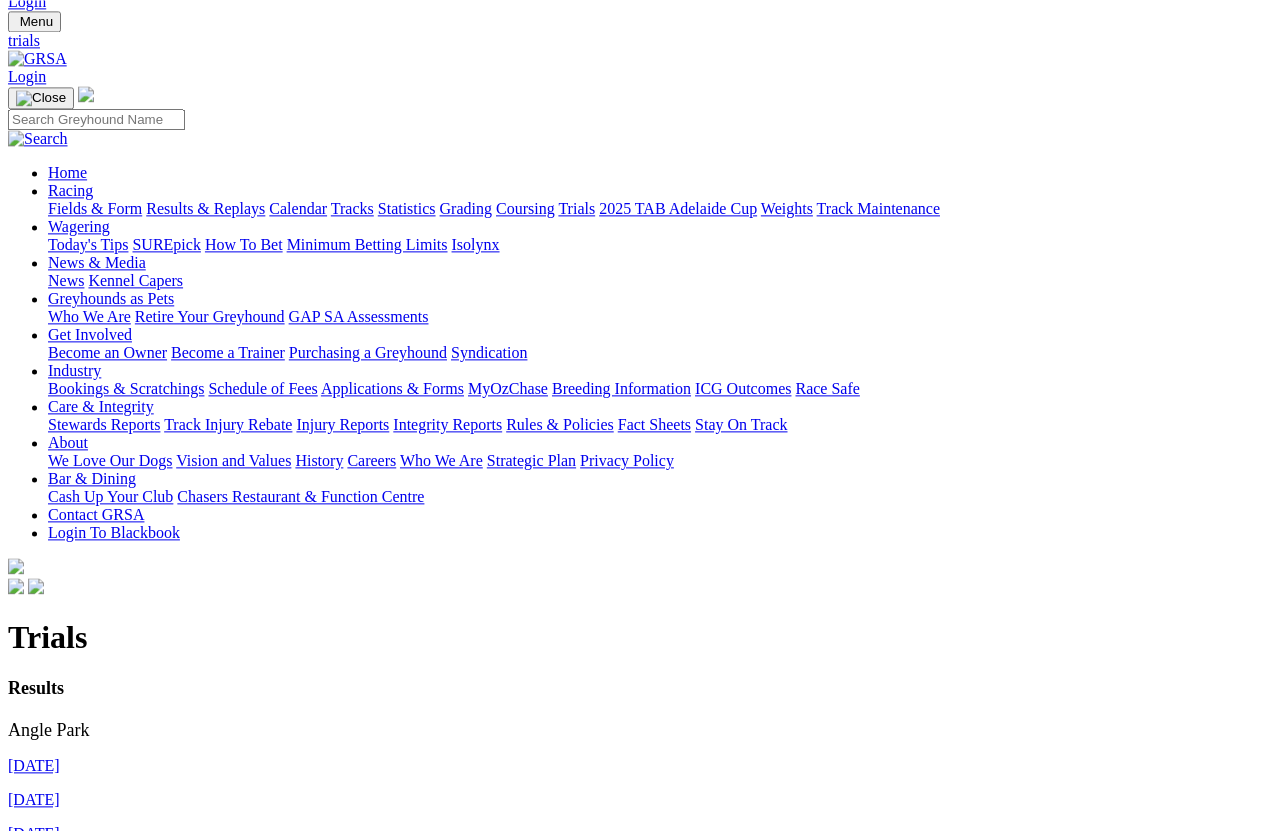 scroll, scrollTop: 55, scrollLeft: 0, axis: vertical 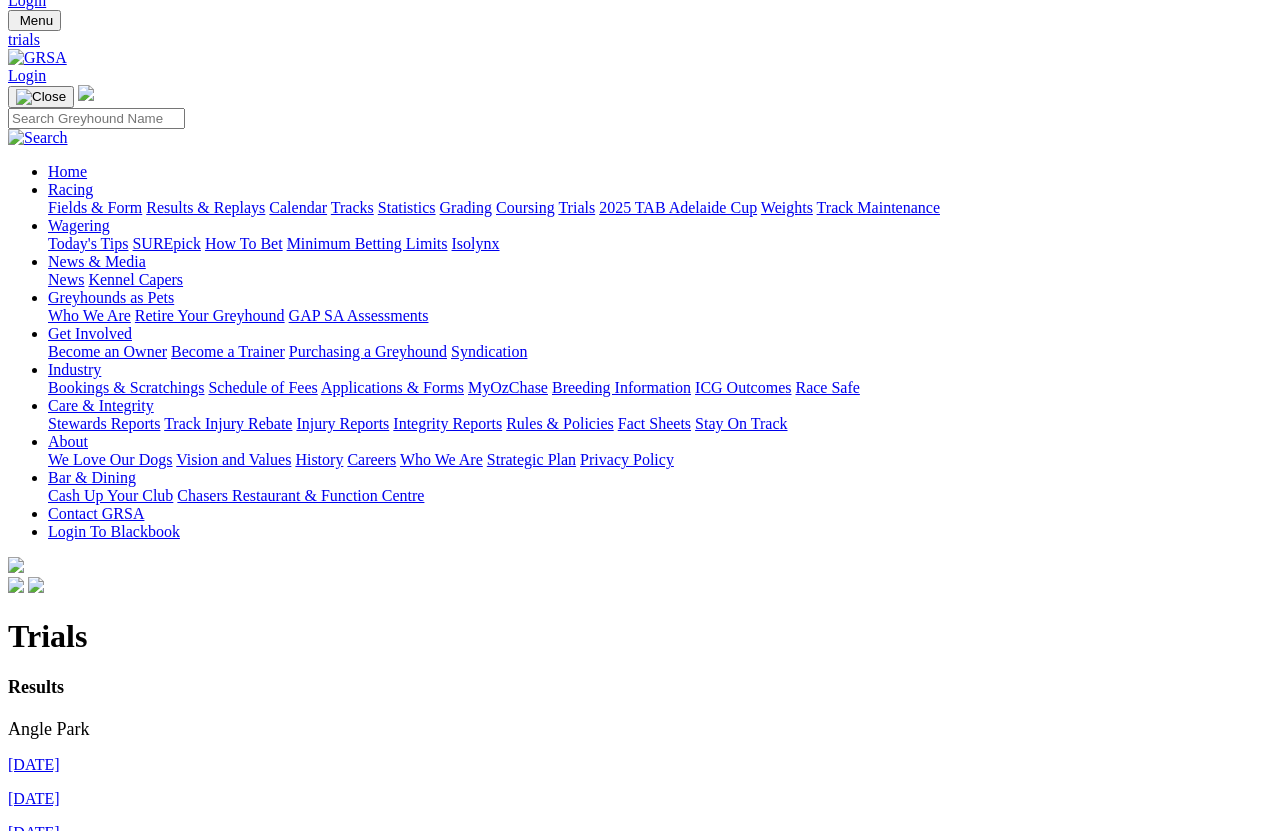 click on "[DATE]" at bounding box center (34, 832) 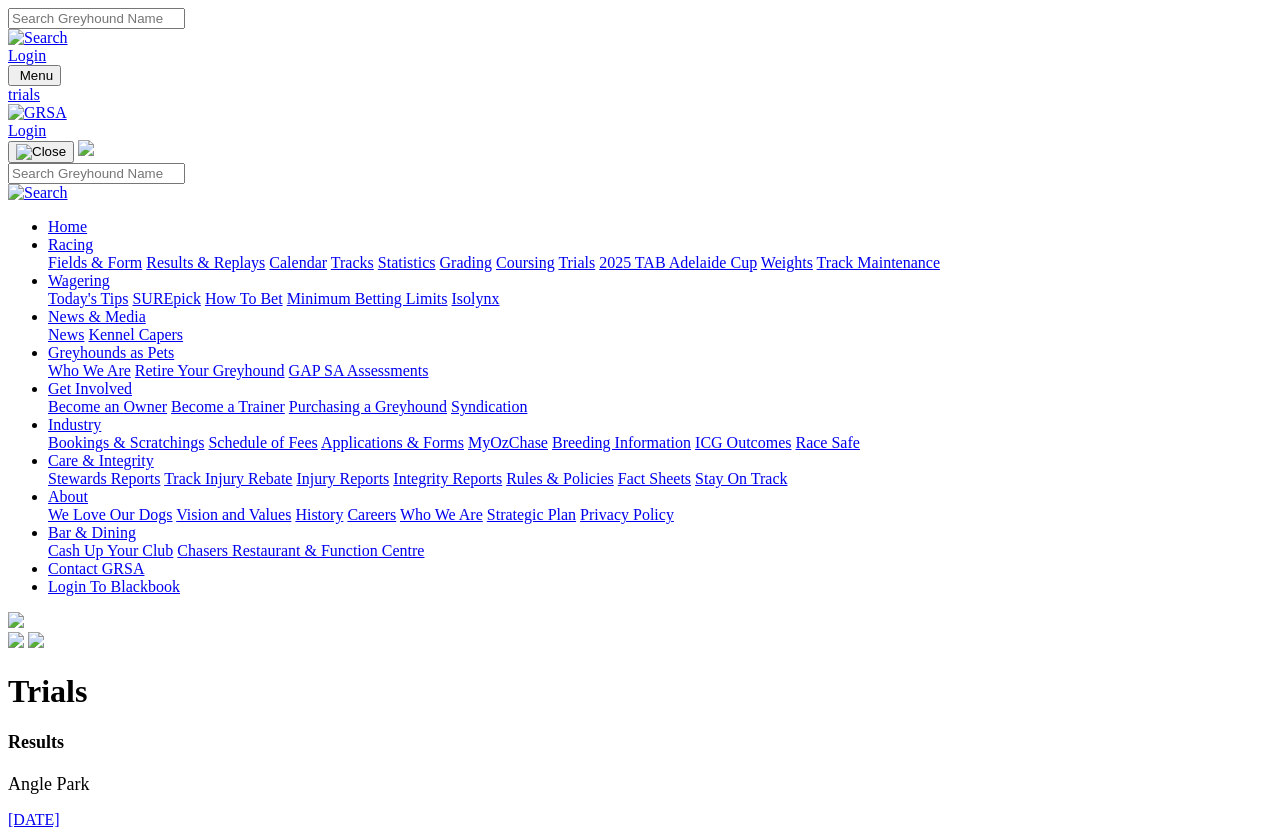 scroll, scrollTop: 0, scrollLeft: 0, axis: both 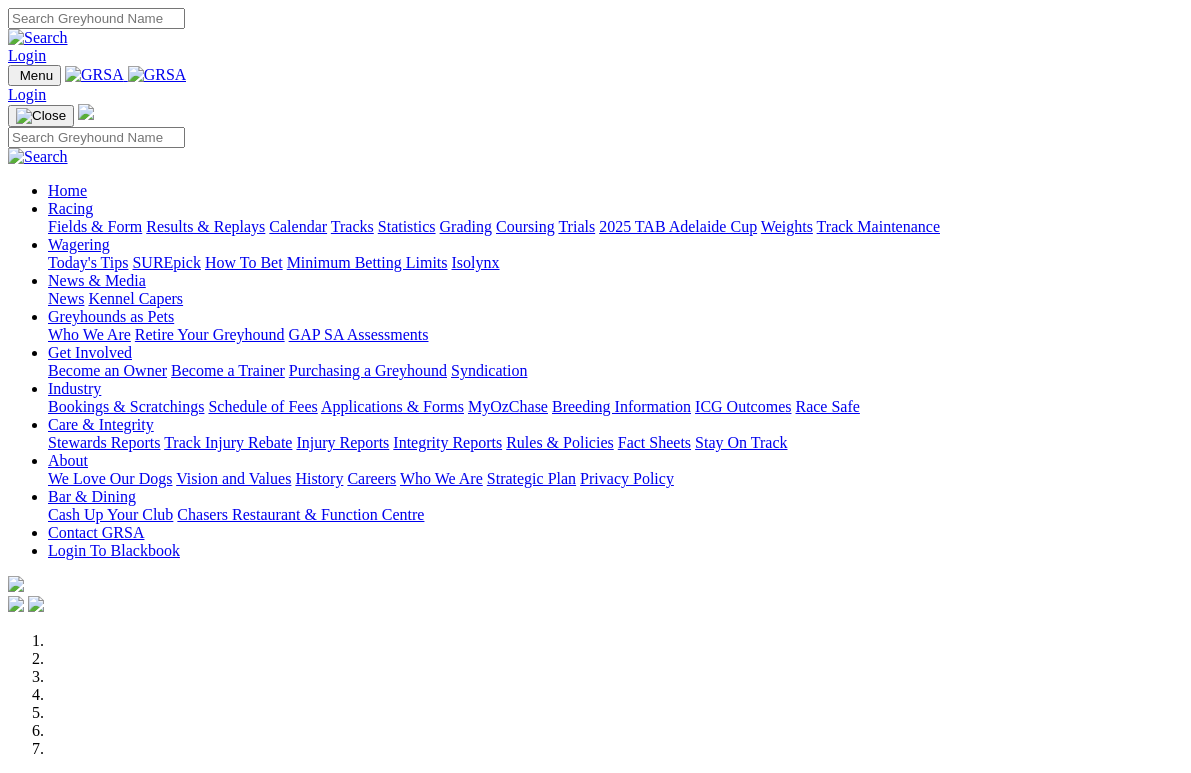 click on "Racing" at bounding box center (70, 208) 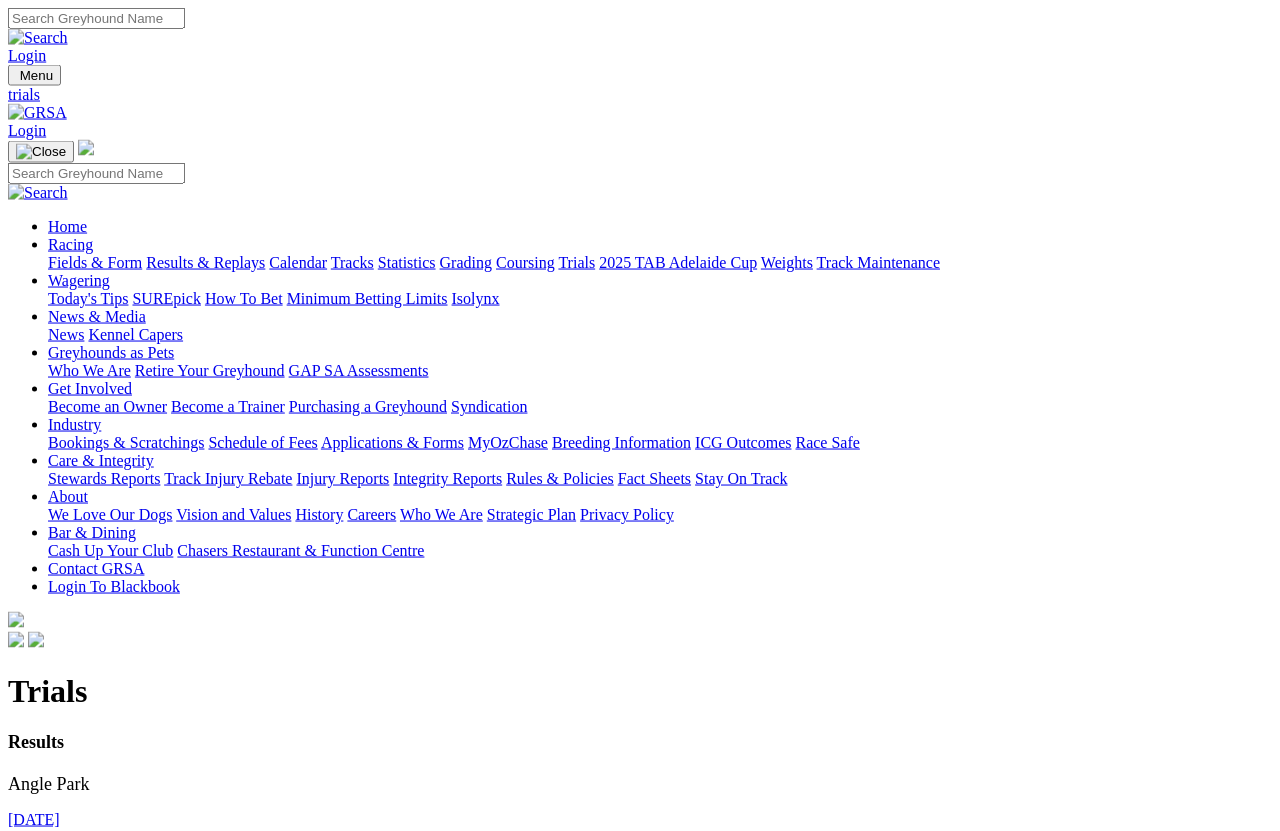 scroll, scrollTop: 50, scrollLeft: 0, axis: vertical 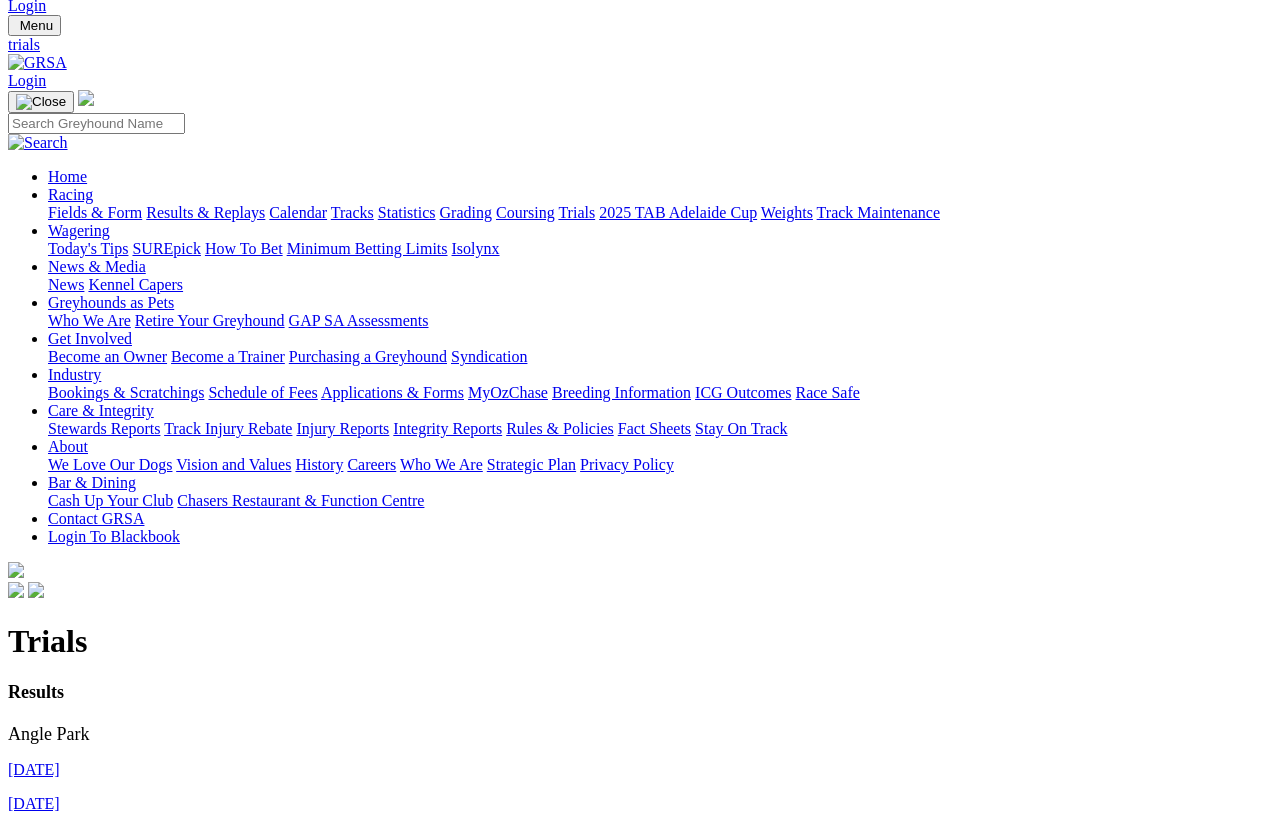 click on "[DAY] [MONTH] [YEAR]" at bounding box center (34, 769) 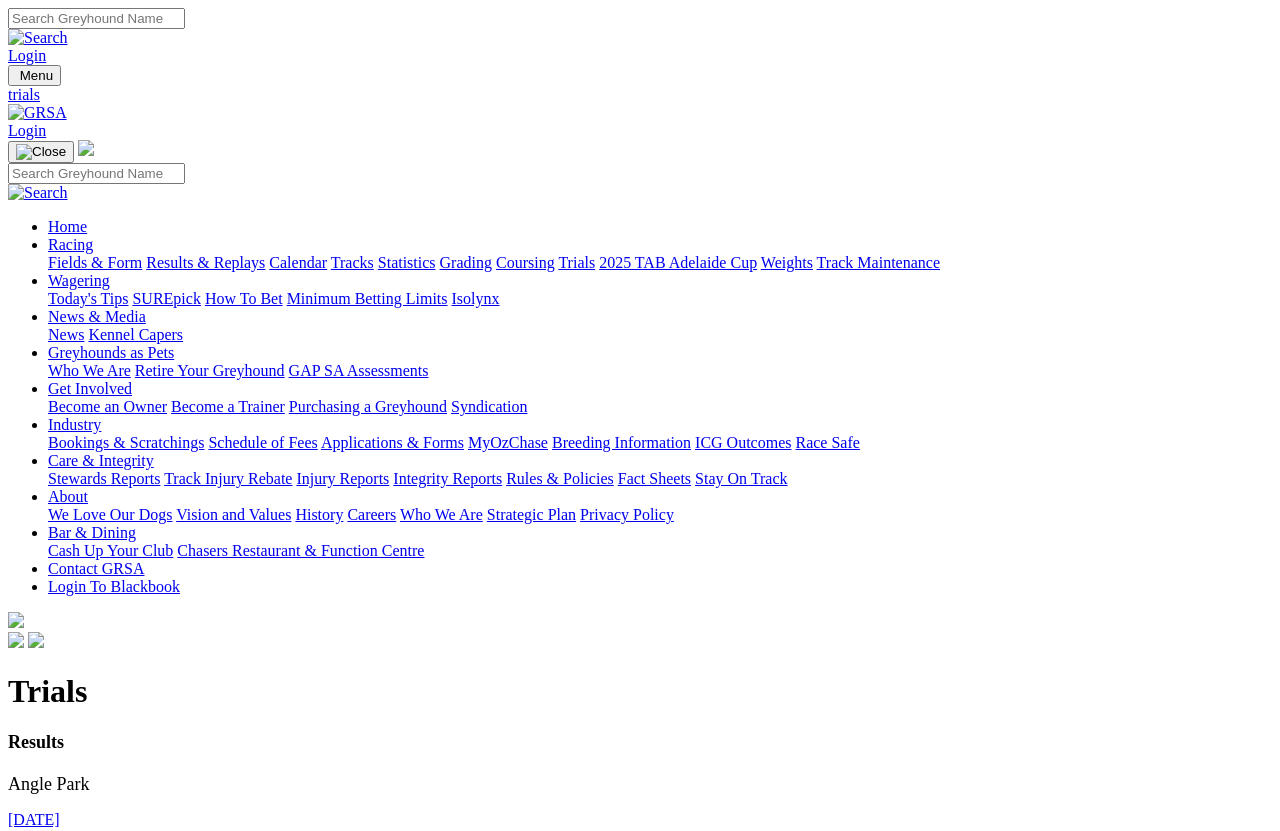 scroll, scrollTop: 0, scrollLeft: 0, axis: both 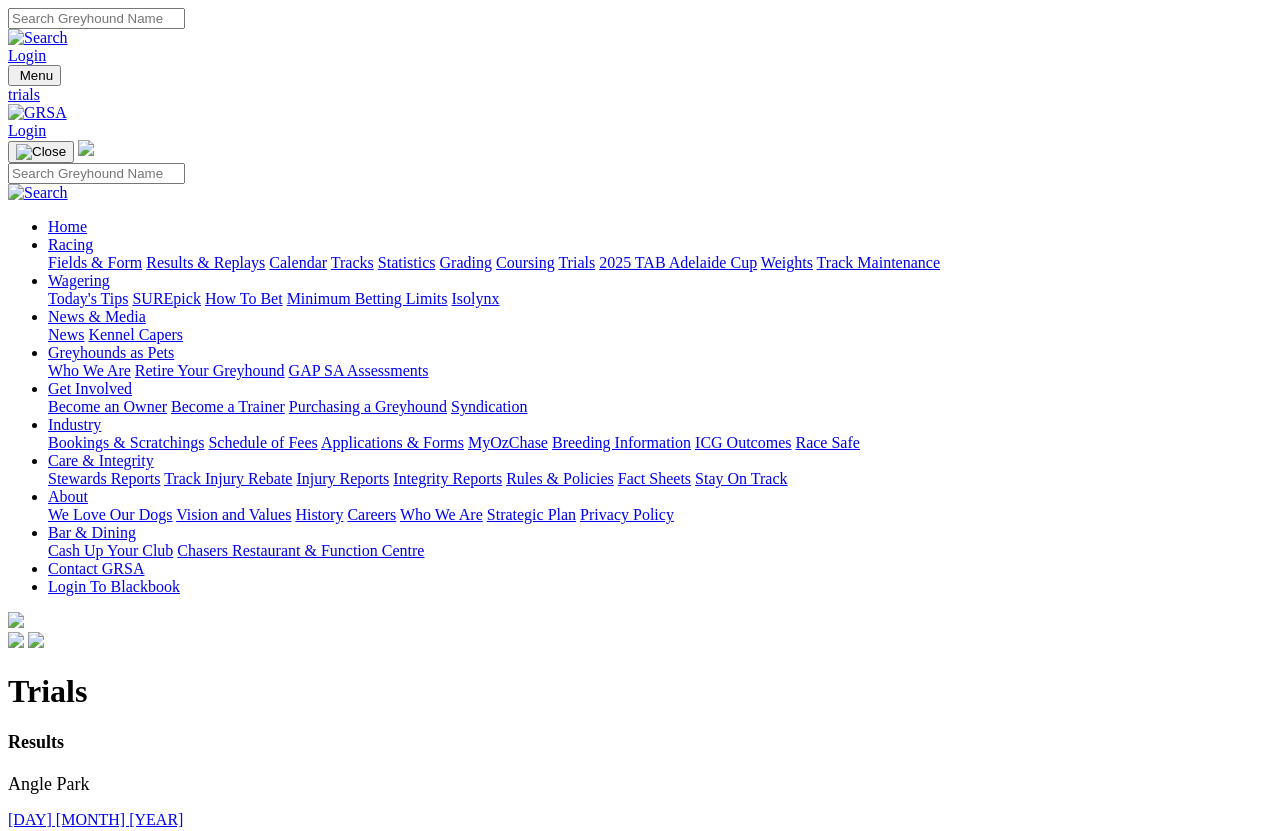 click on "[DAY] [MONTH] [YEAR]" at bounding box center [95, 887] 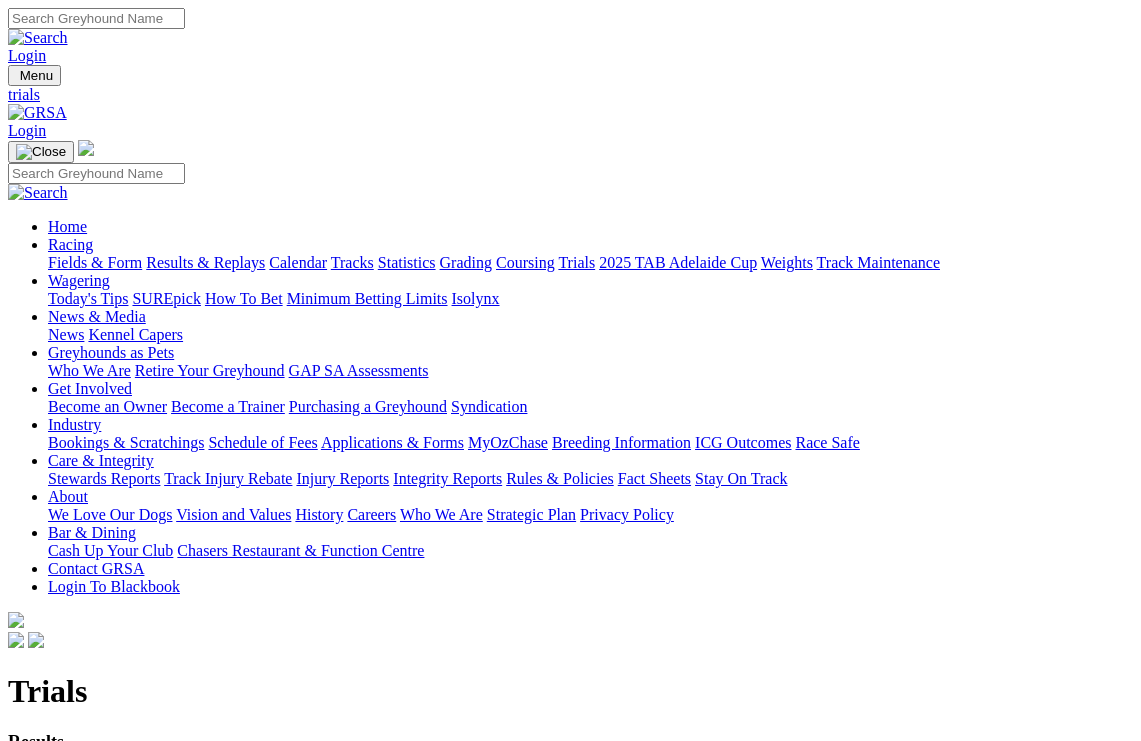 scroll, scrollTop: 0, scrollLeft: 0, axis: both 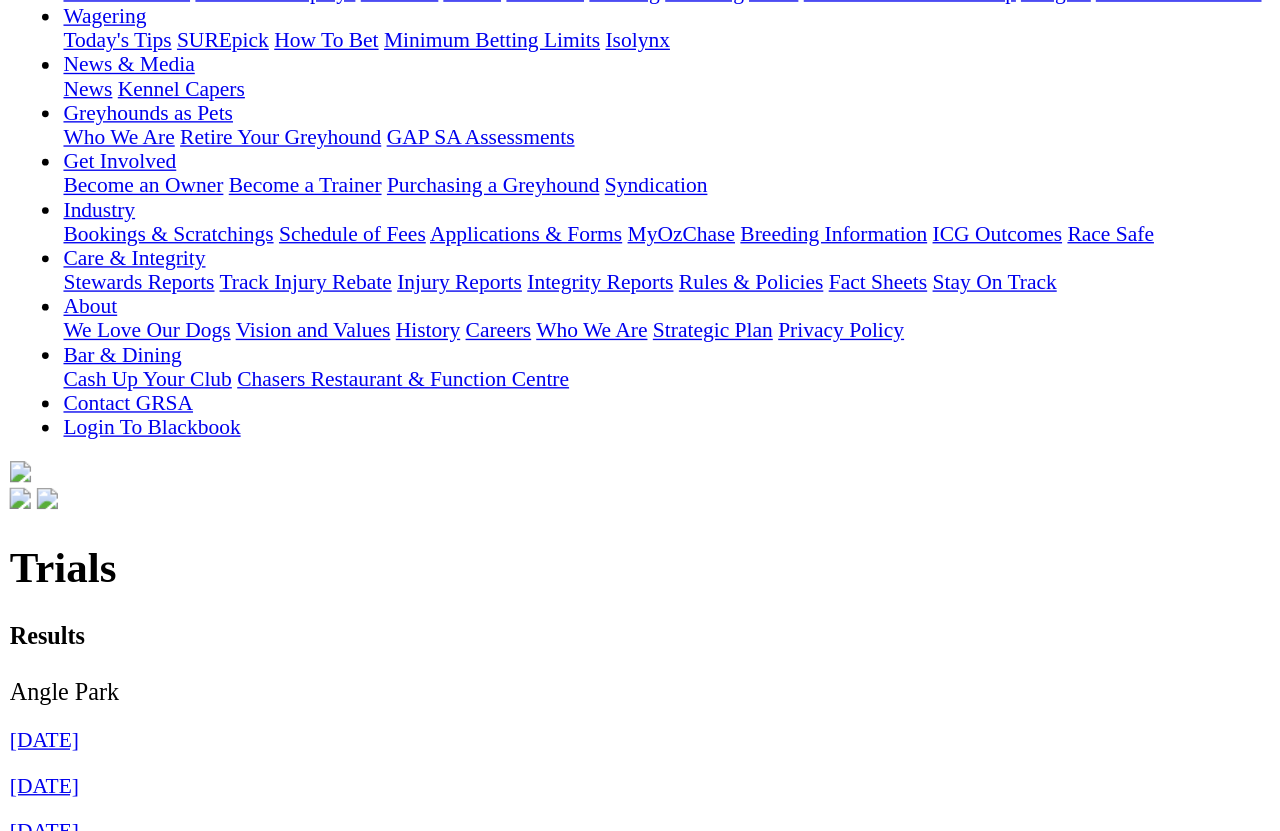 click on "[DATE]" at bounding box center [34, 774] 